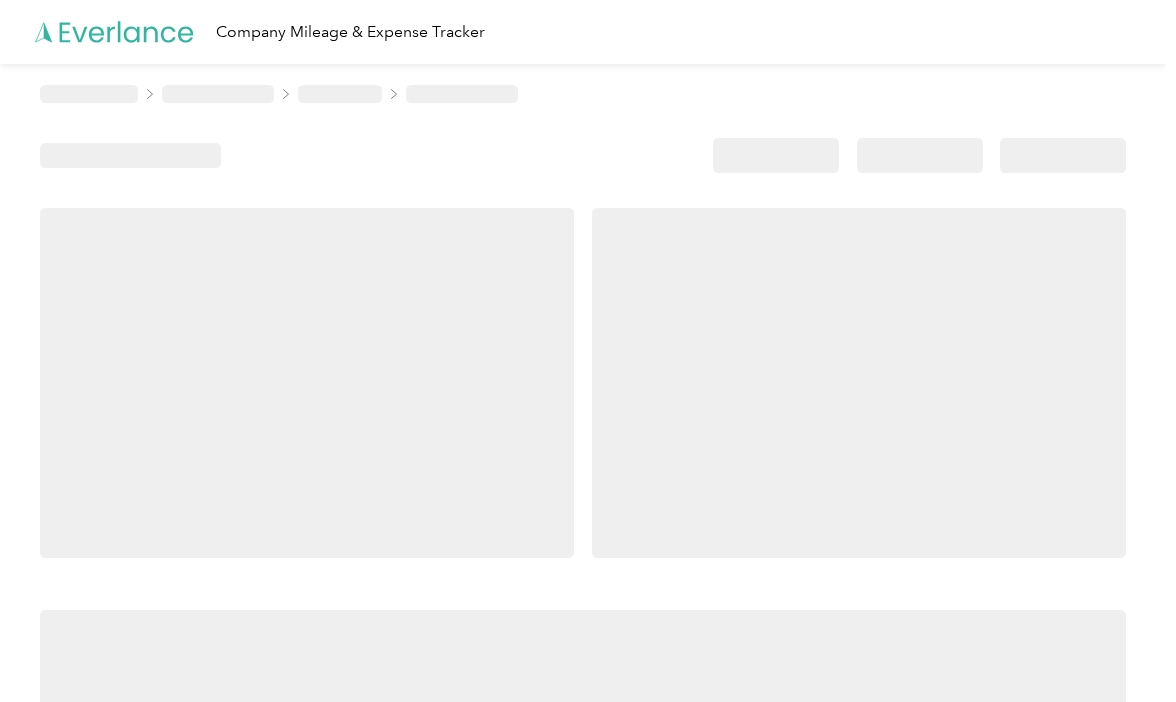 scroll, scrollTop: 0, scrollLeft: 0, axis: both 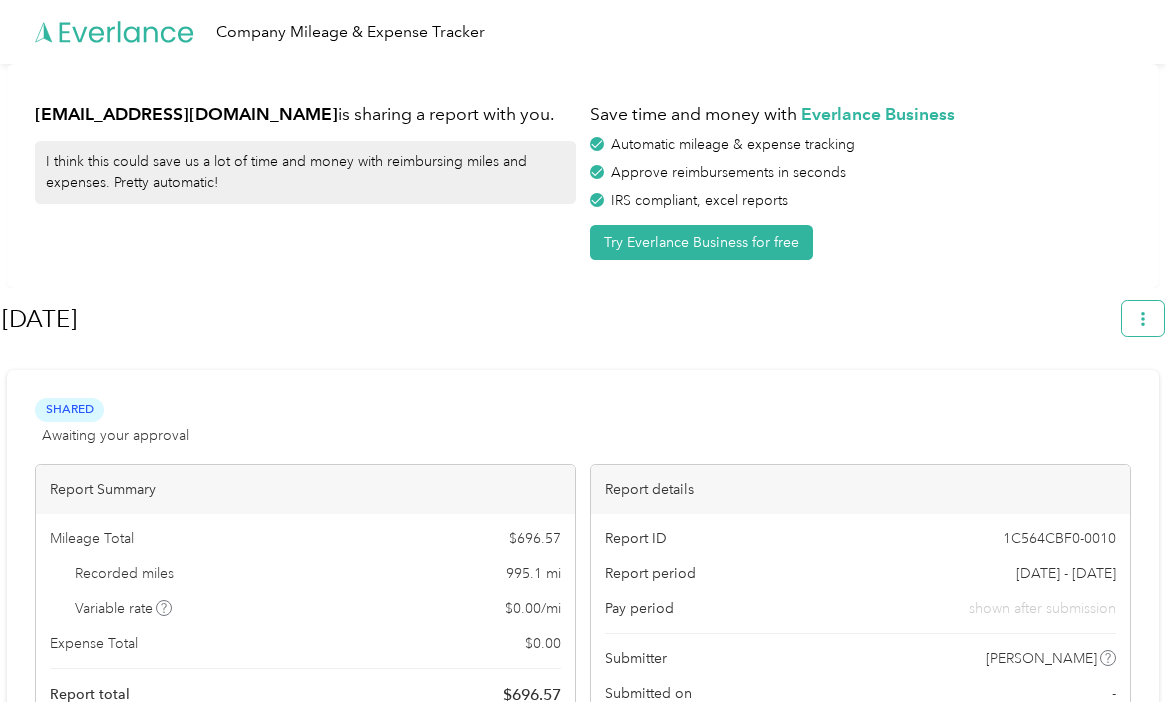 click at bounding box center (1143, 318) 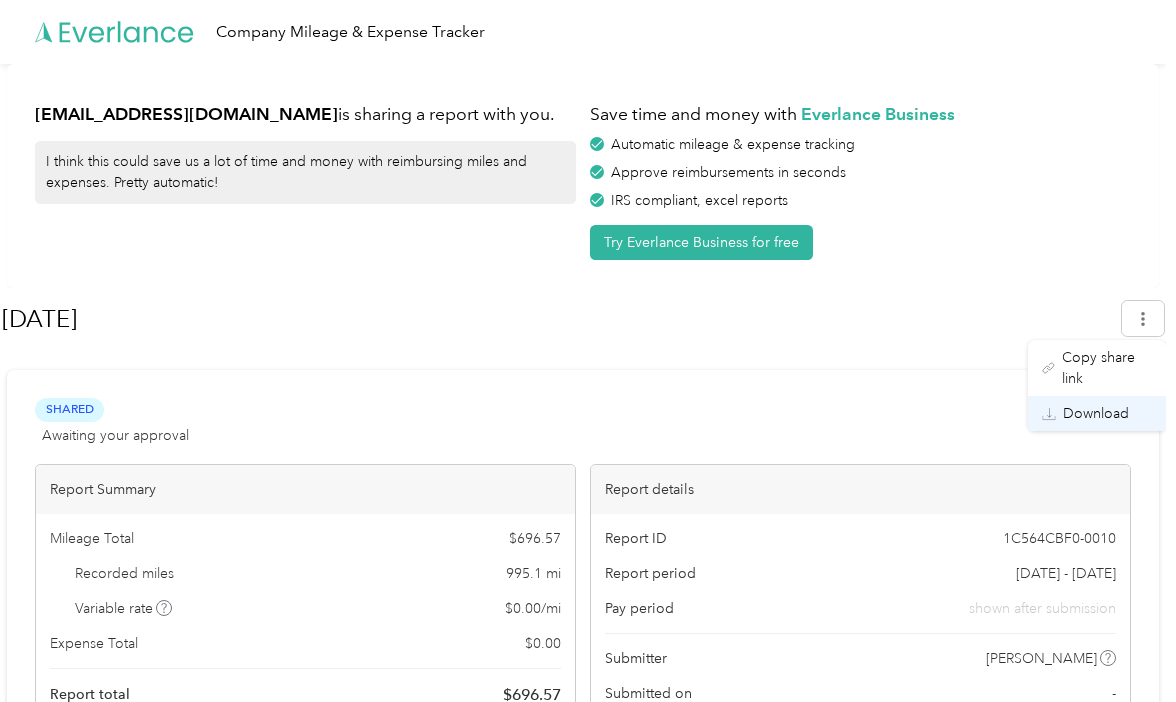 click on "Download" at bounding box center (1097, 413) 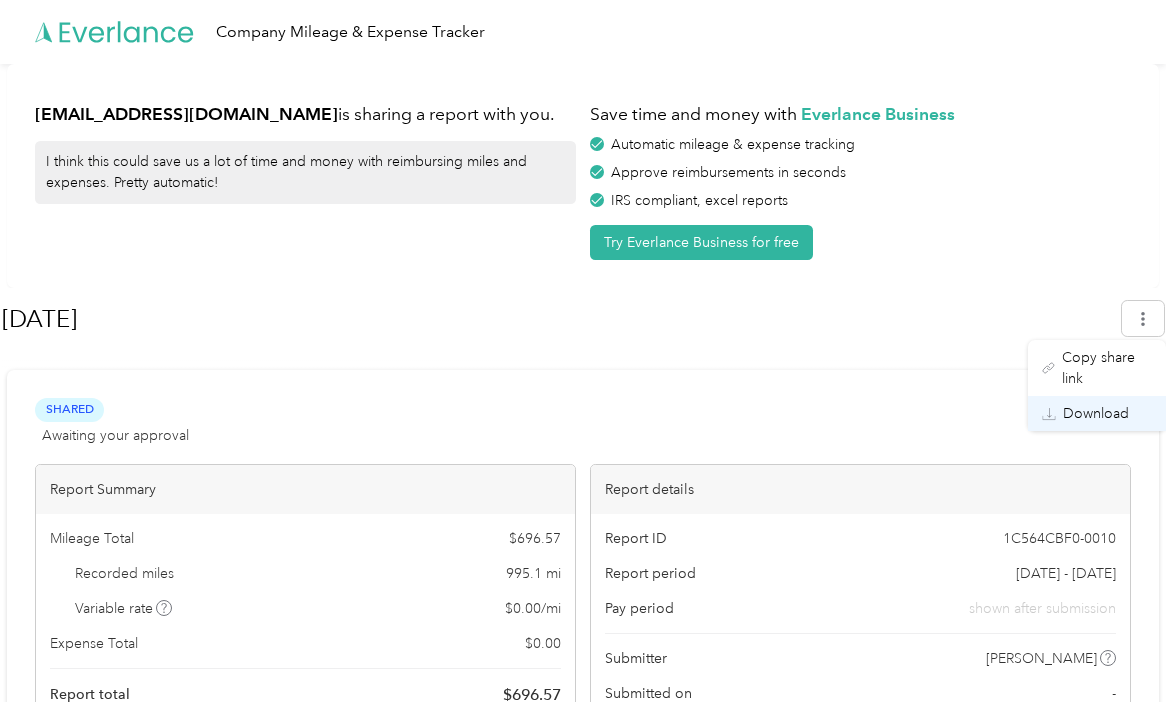 click 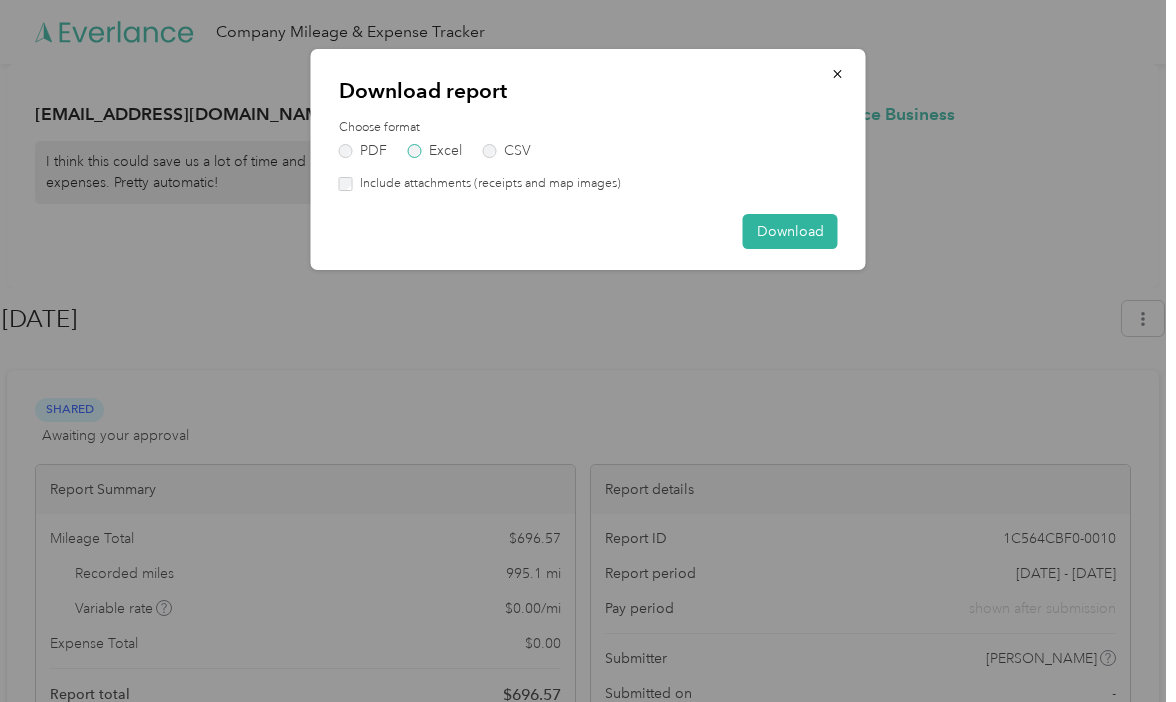 click on "Excel" at bounding box center (435, 151) 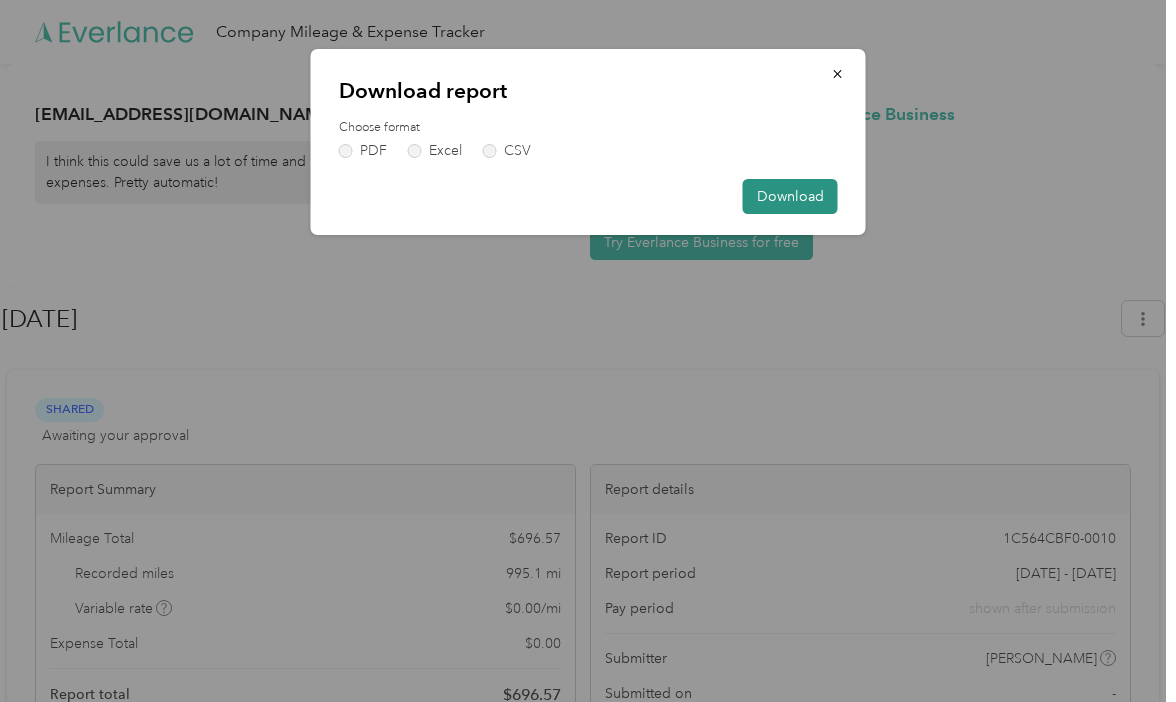 click on "Download" at bounding box center (790, 196) 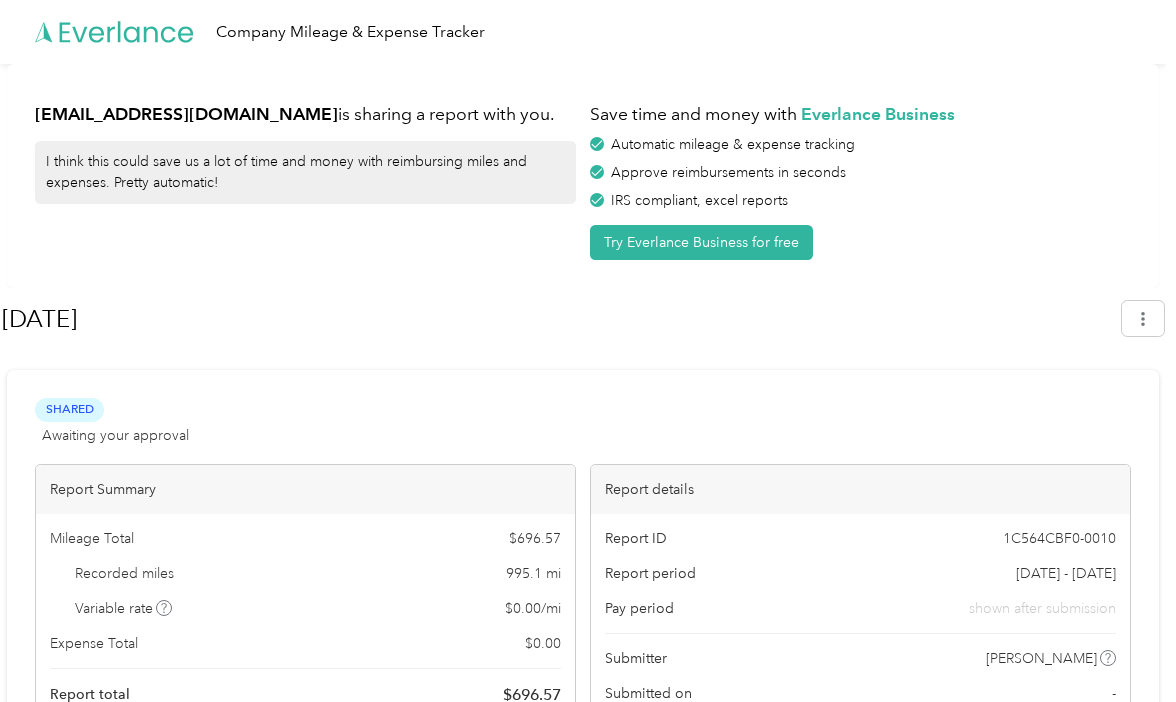 click on "[EMAIL_ADDRESS][DOMAIN_NAME]  is sharing a report with you. I think this could save us a lot of time and money with reimbursing miles and expenses. Pretty automatic! Save time and money with   Everlance Business Automatic mileage & expense tracking Approve reimbursements in seconds IRS compliant, excel reports Try Everlance Business for free" at bounding box center [583, 176] 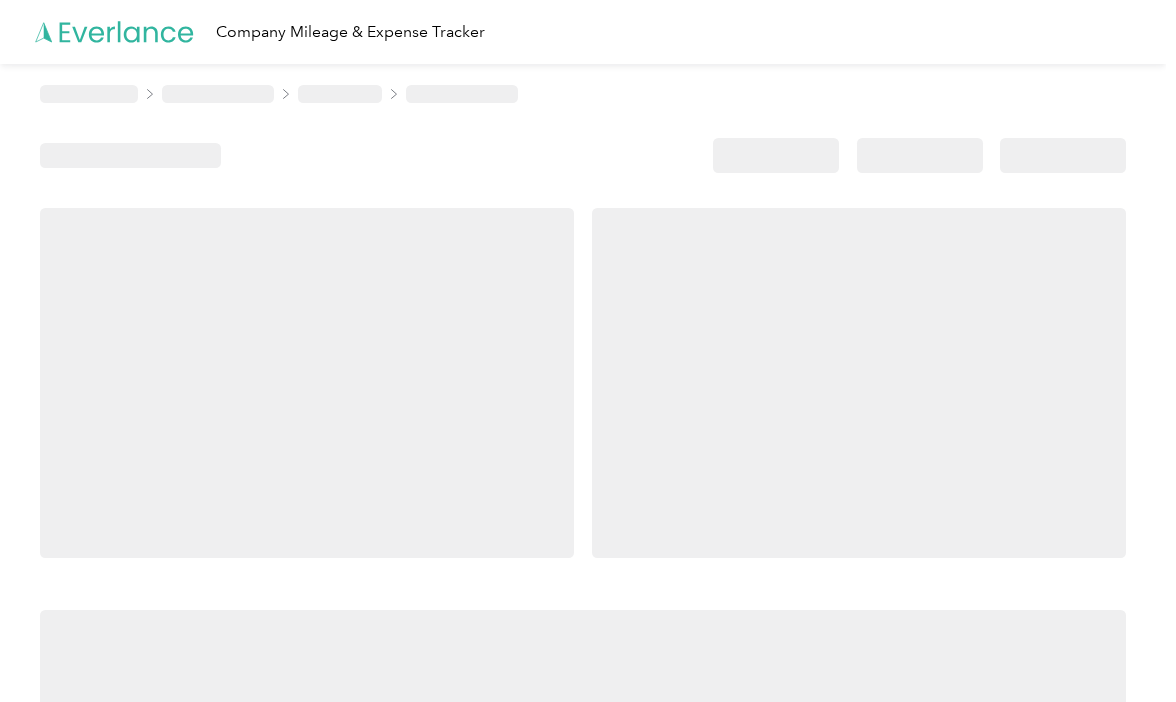 scroll, scrollTop: 0, scrollLeft: 0, axis: both 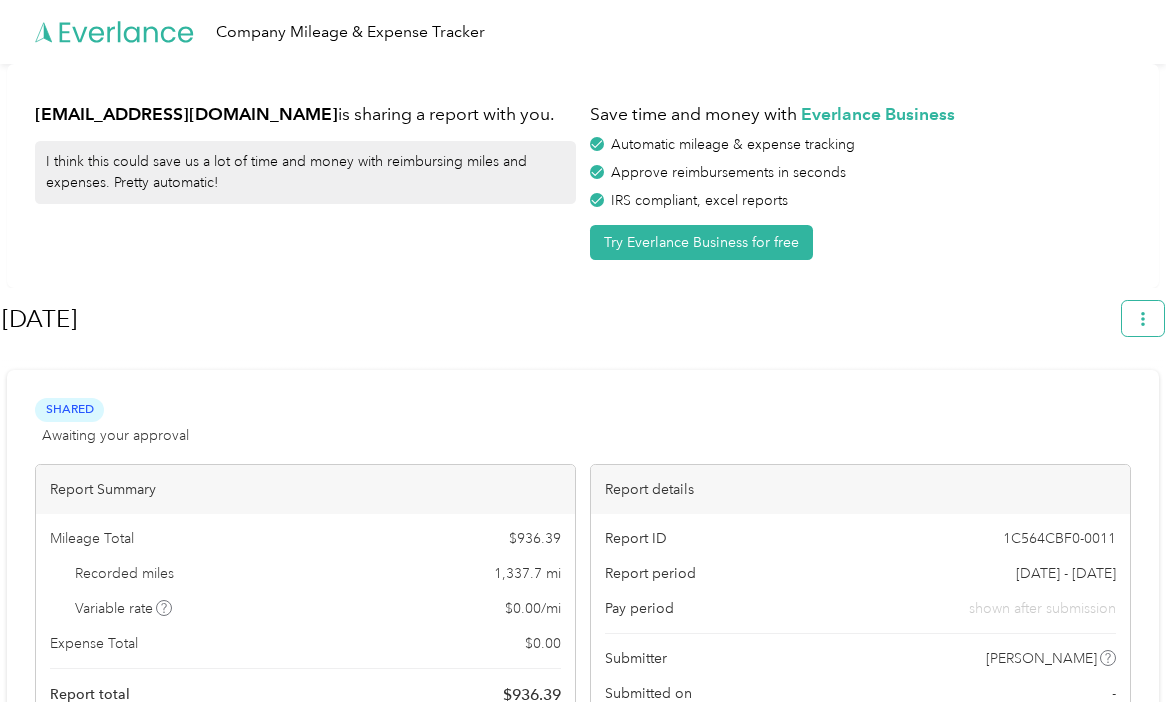 click at bounding box center [1143, 318] 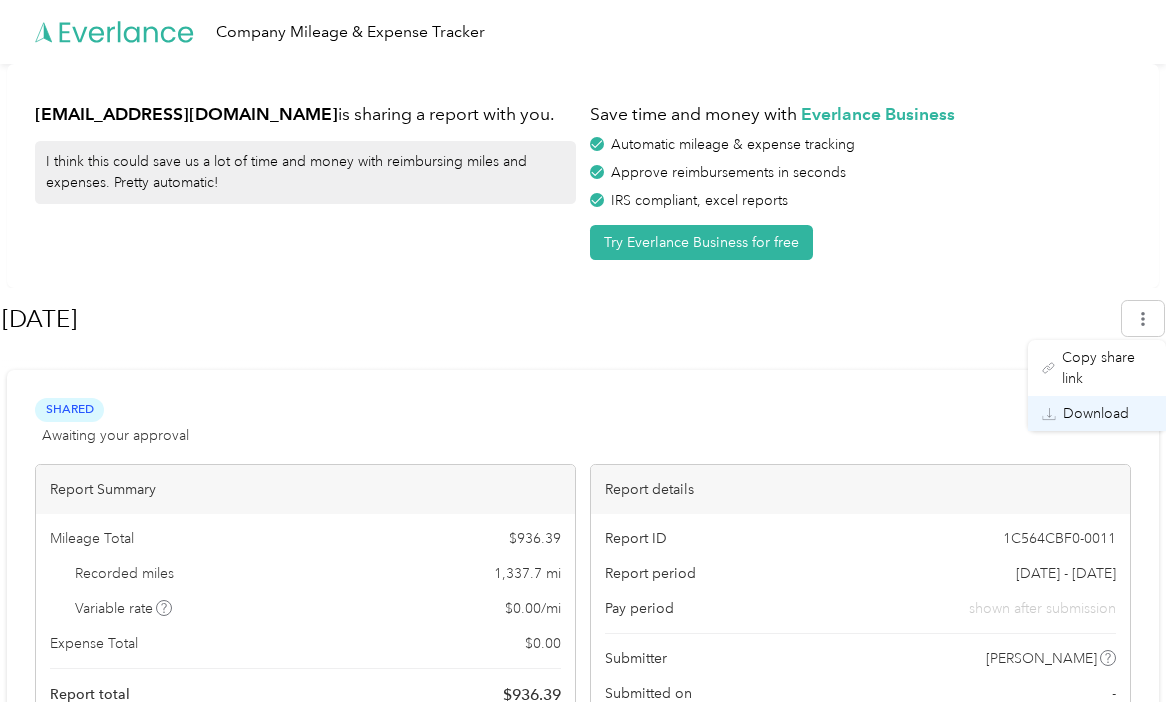 click on "Download" at bounding box center (1097, 413) 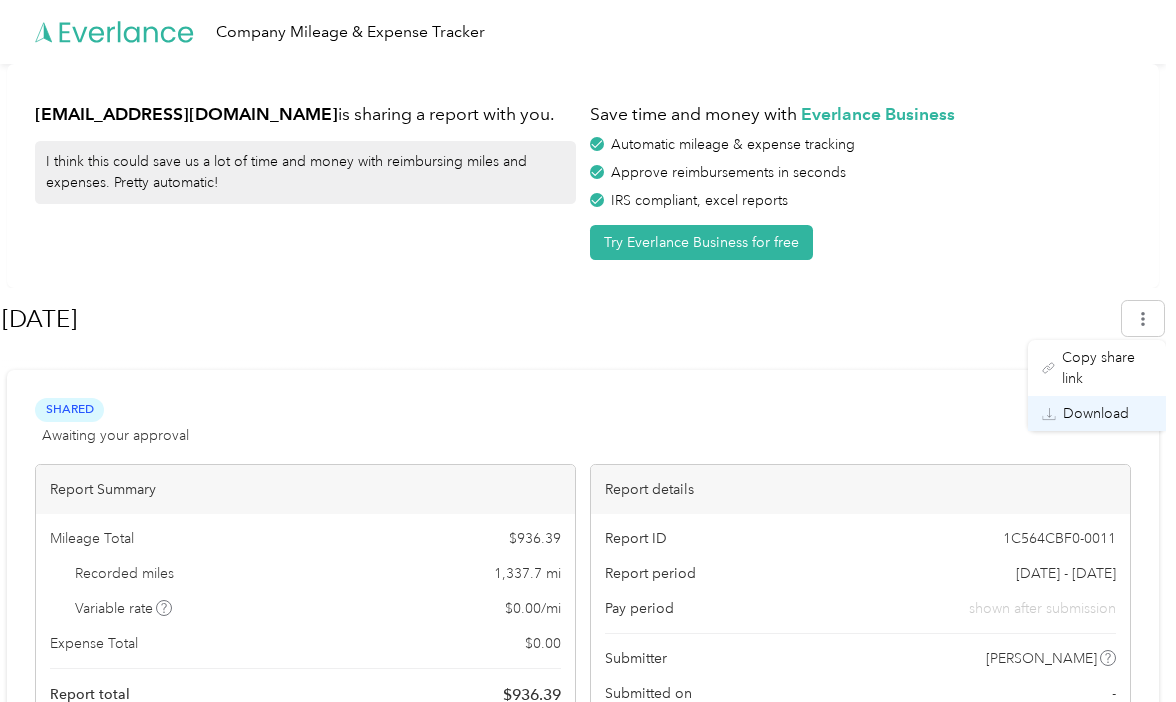 click on "Download" at bounding box center (1096, 413) 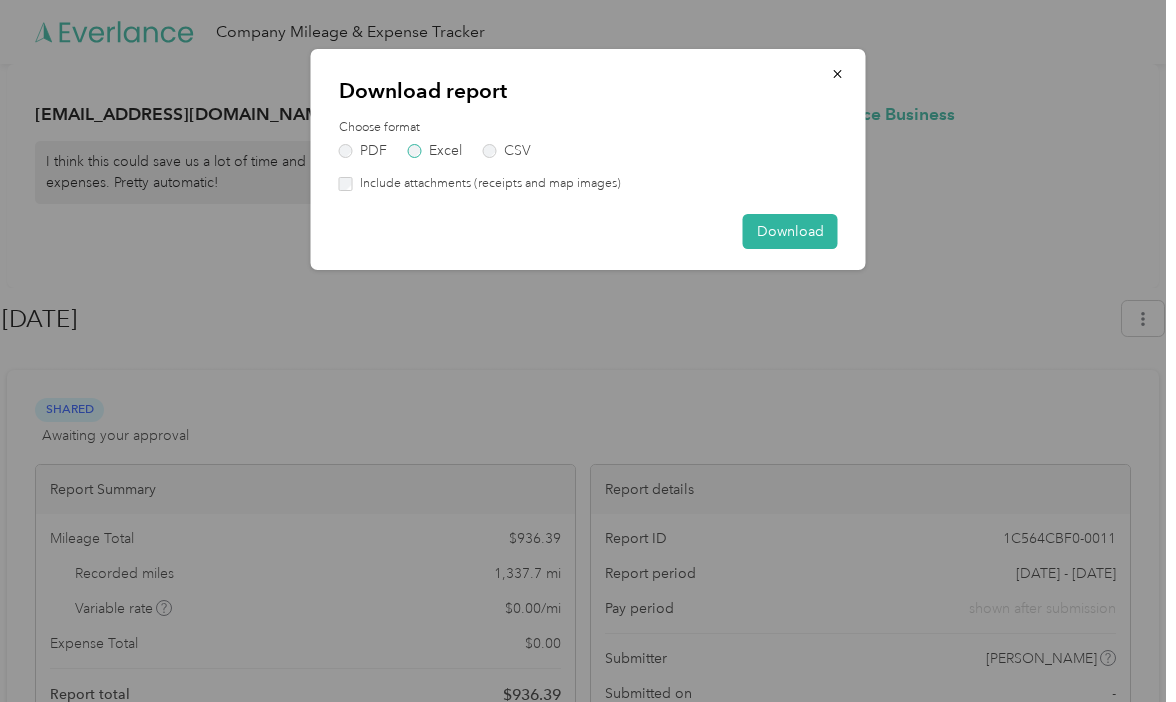 click on "Excel" at bounding box center (435, 151) 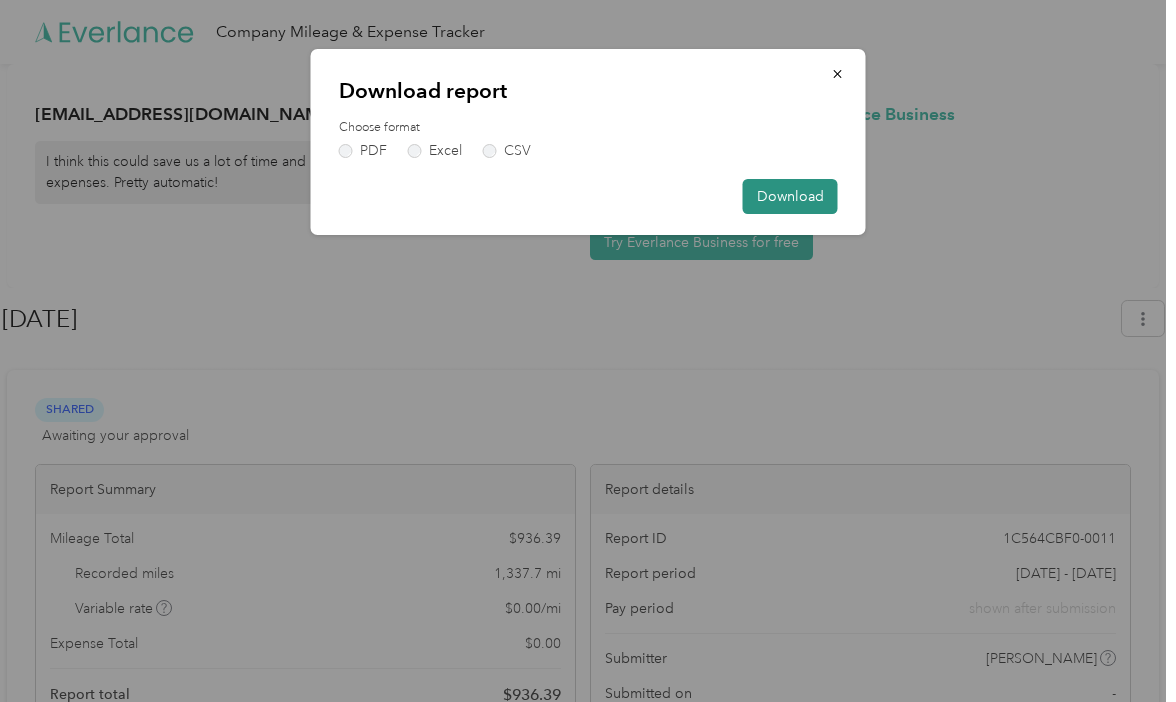 click on "Download" at bounding box center (790, 196) 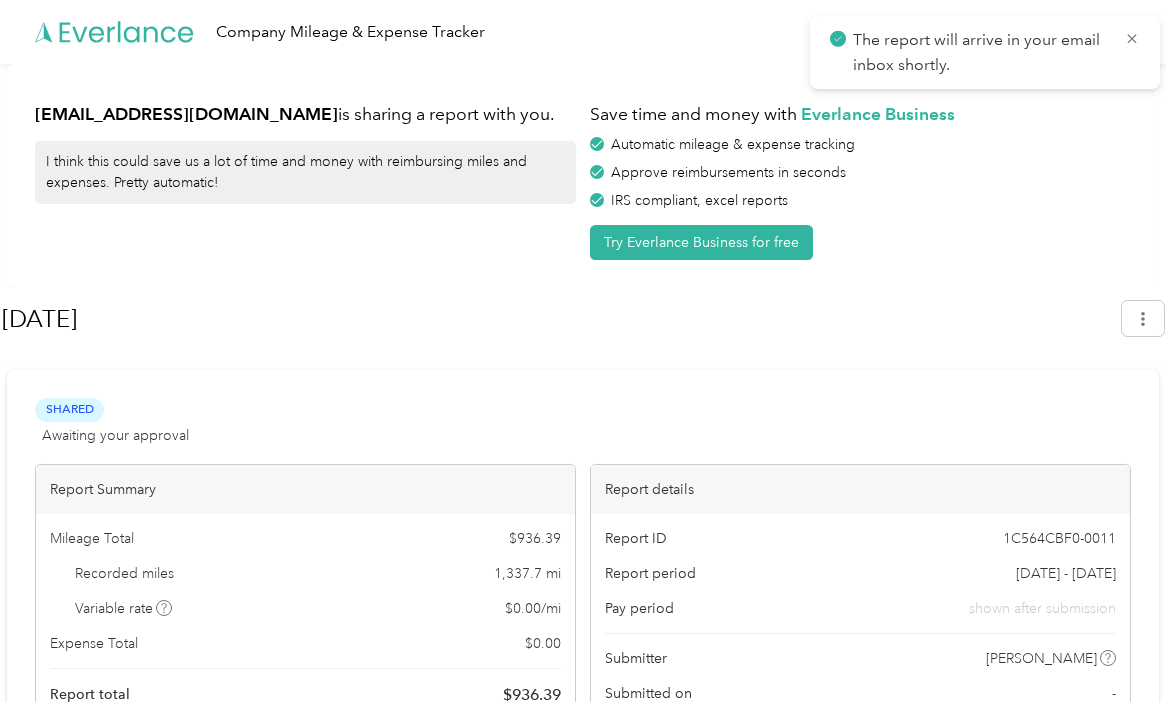 click on "Company Mileage & Expense Tracker" at bounding box center [583, 32] 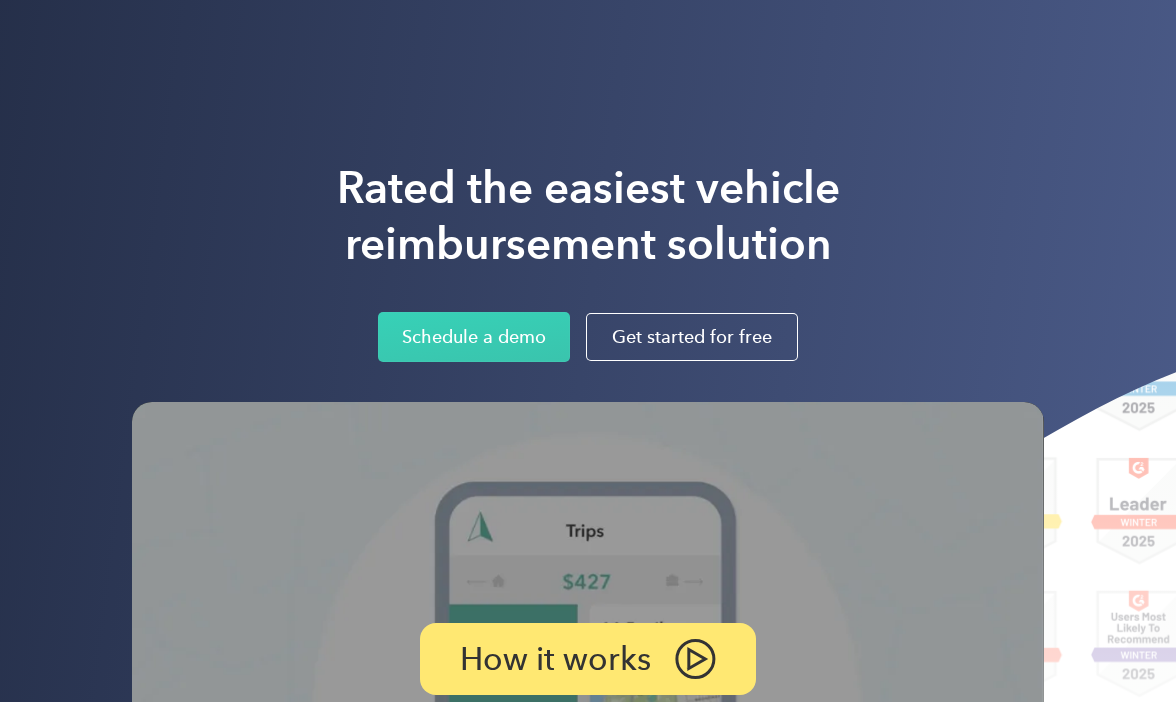 scroll, scrollTop: 0, scrollLeft: 0, axis: both 